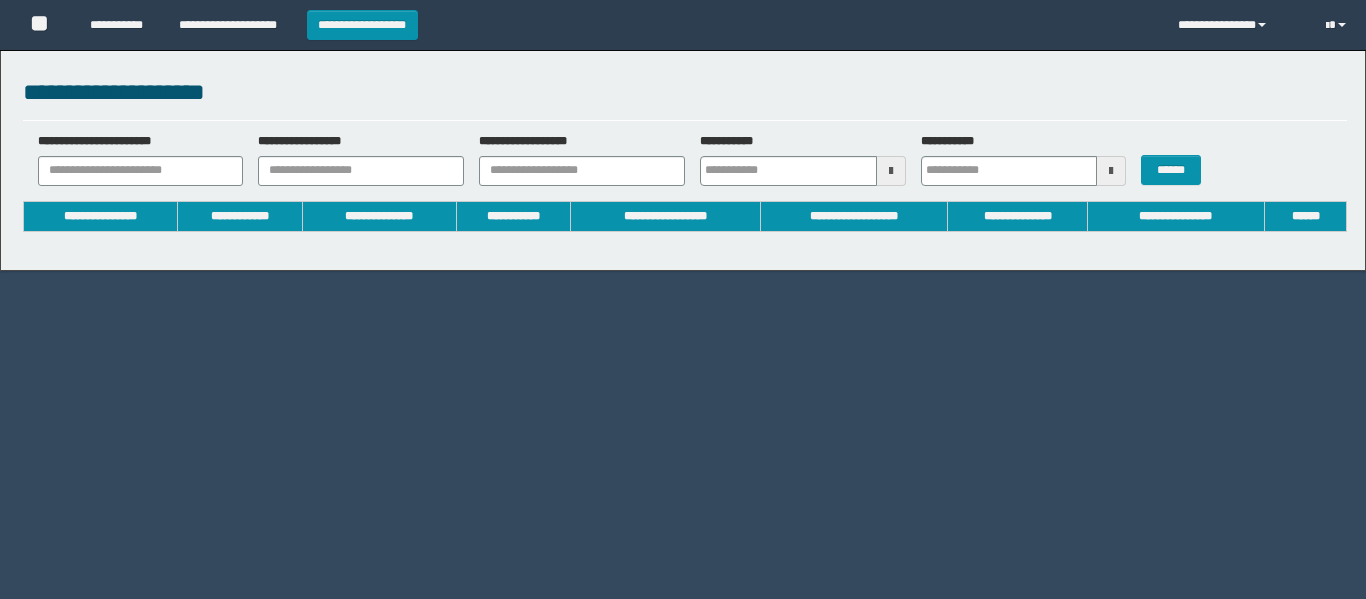 scroll, scrollTop: 0, scrollLeft: 0, axis: both 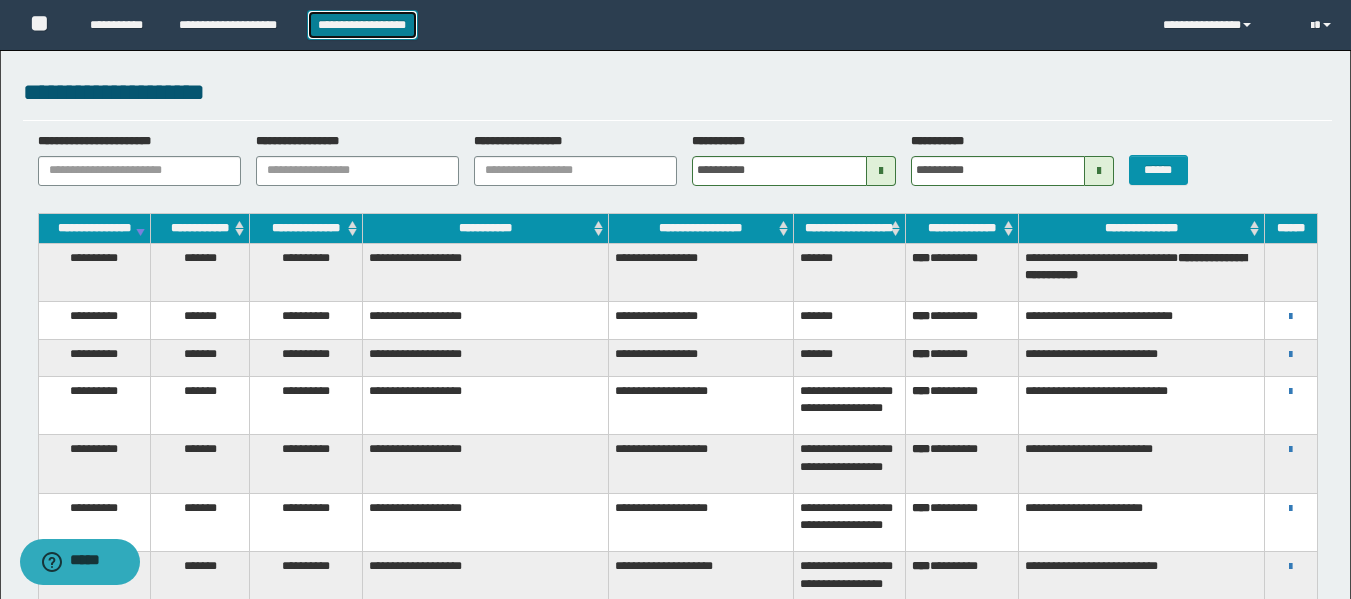 click on "**********" at bounding box center (362, 25) 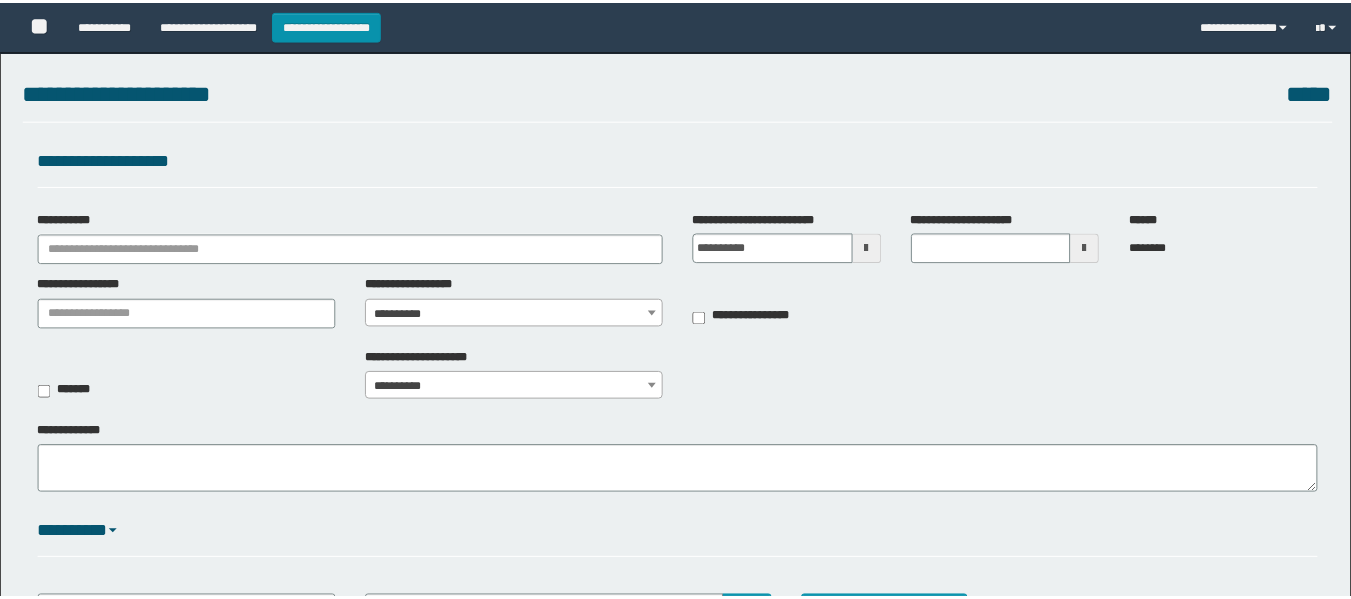 scroll, scrollTop: 0, scrollLeft: 0, axis: both 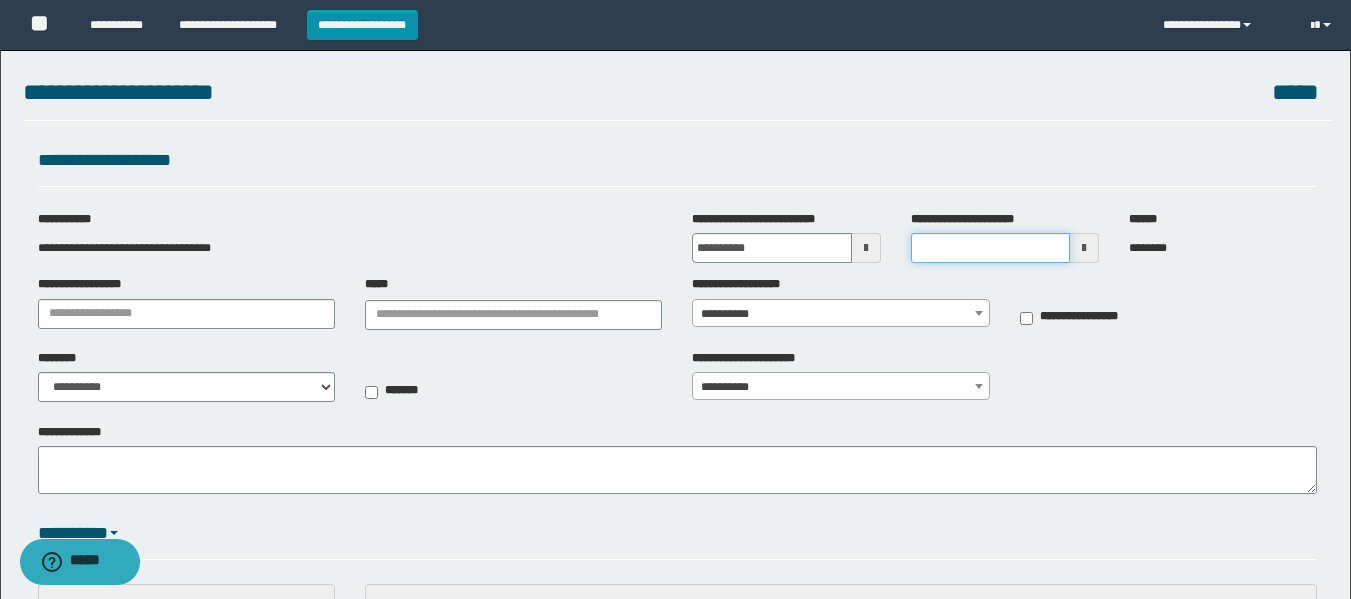 click on "**********" at bounding box center (990, 248) 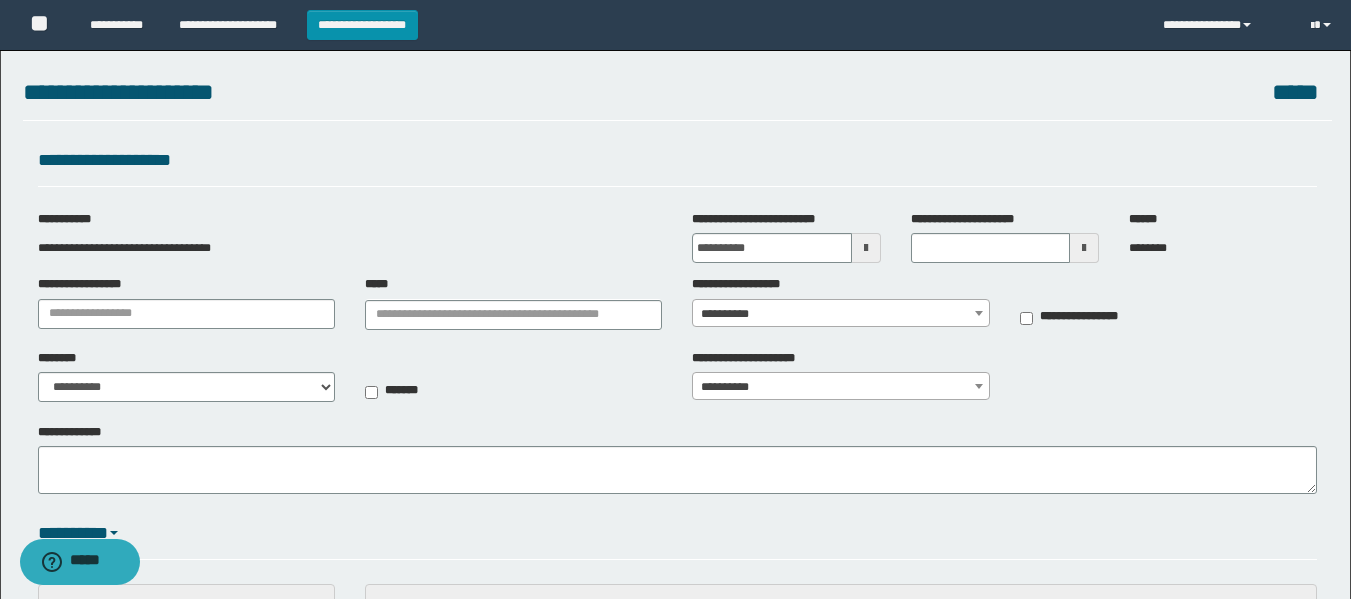 click on "**********" at bounding box center (677, 307) 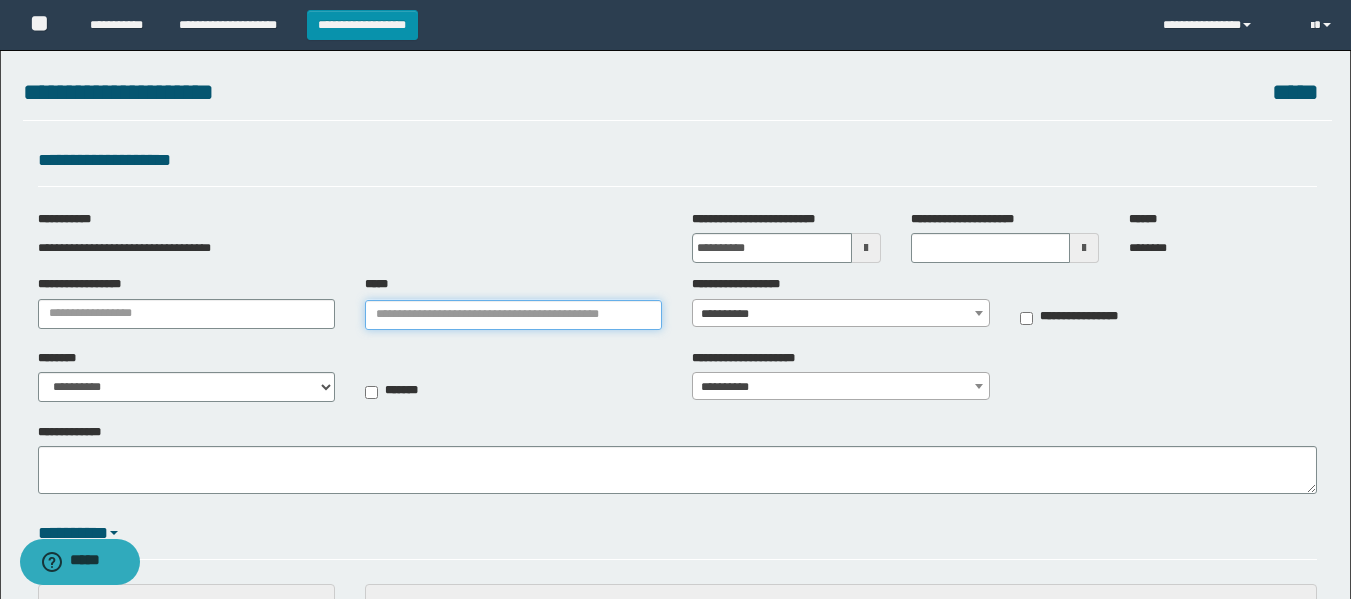 click on "*****" at bounding box center (513, 315) 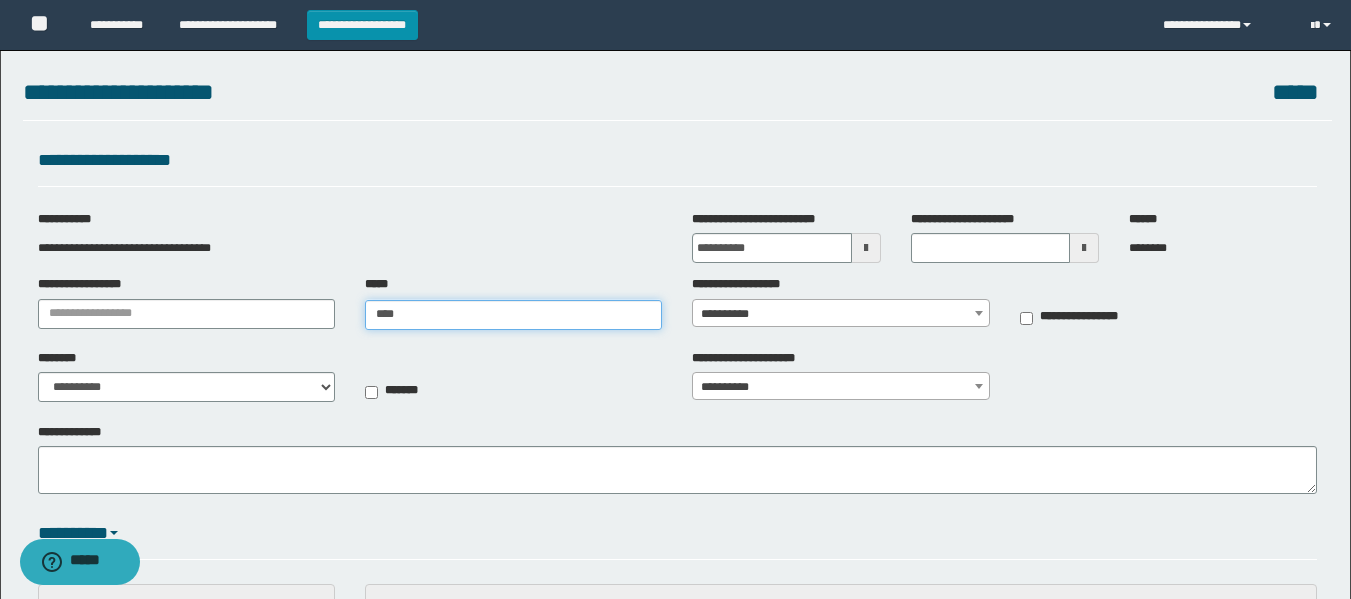 type on "*****" 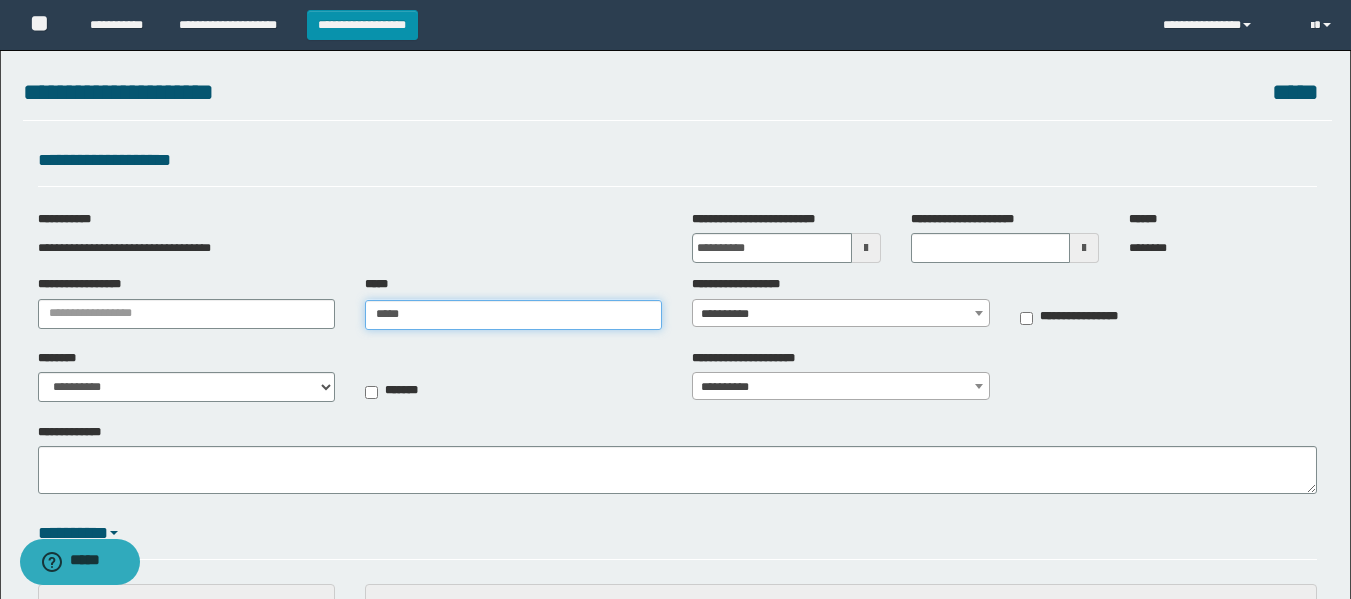type on "*****" 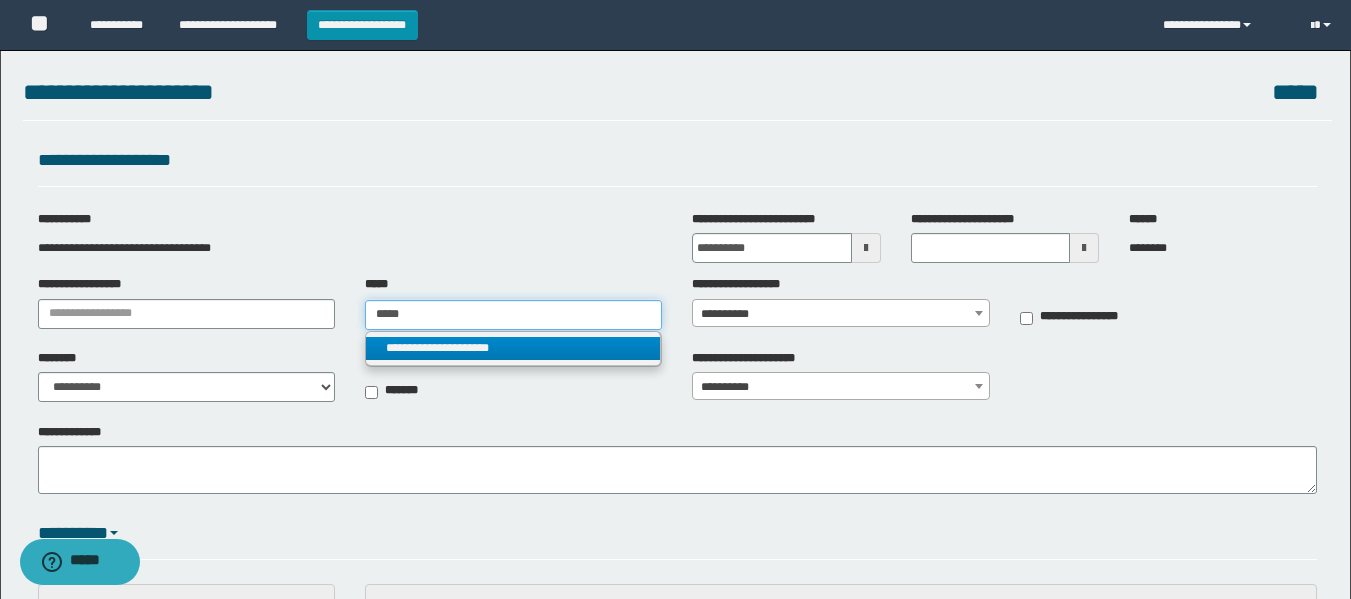 type on "*****" 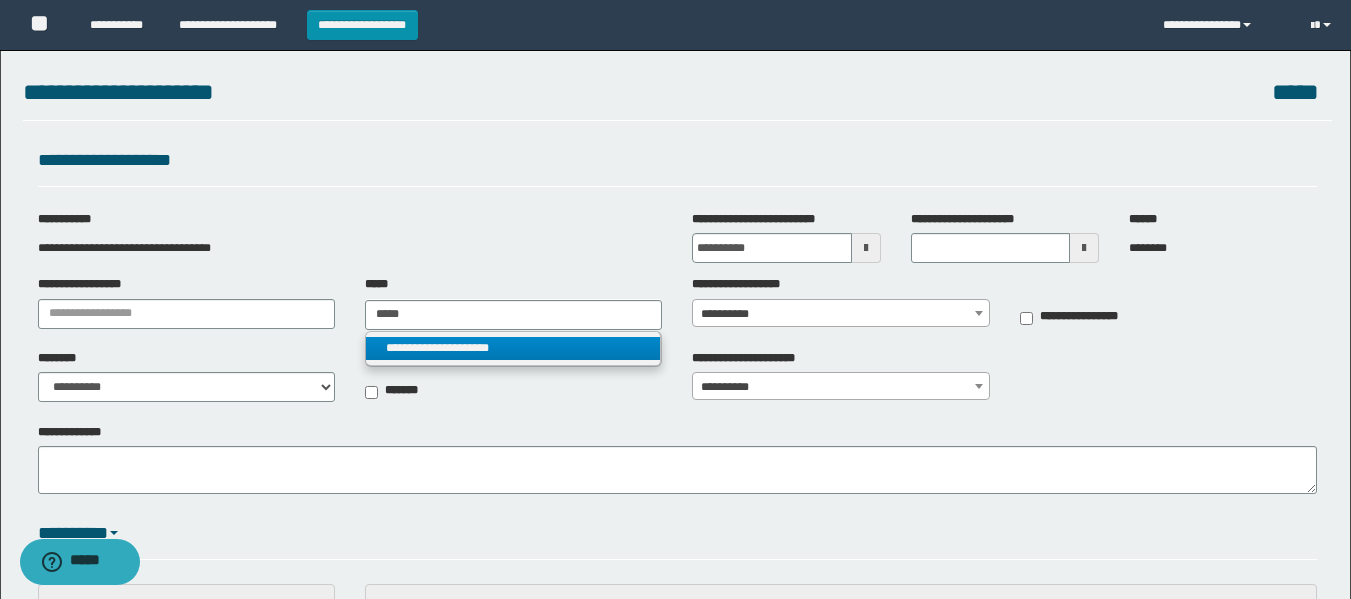 type 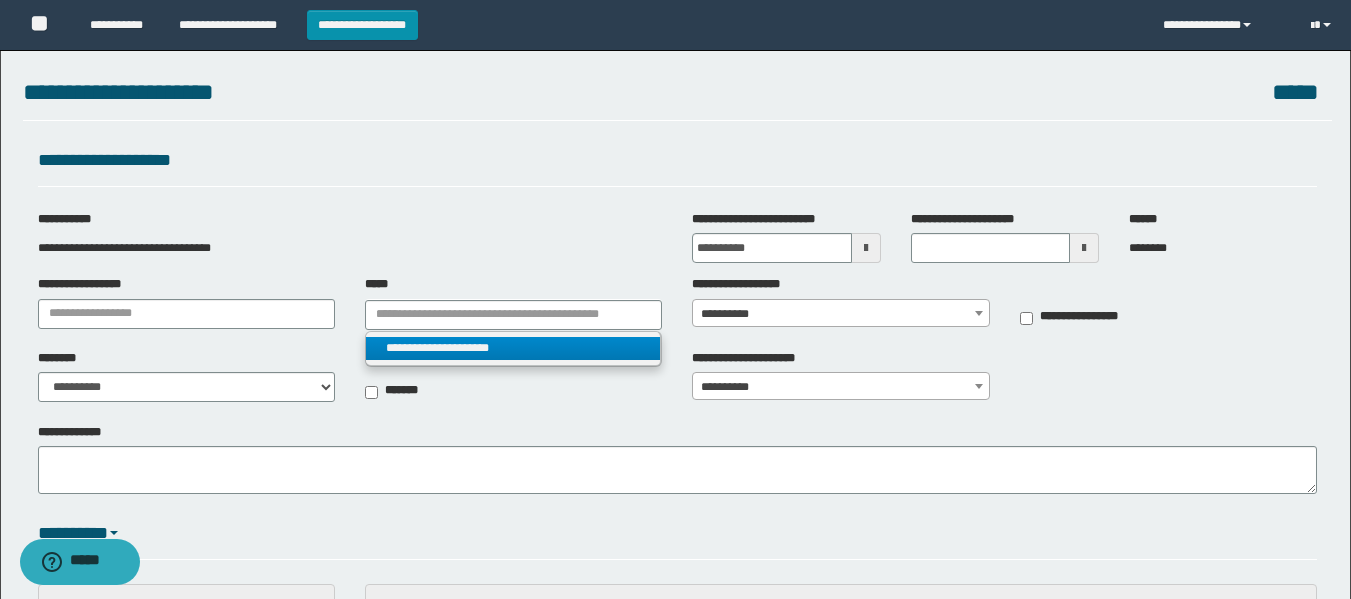 click on "**********" at bounding box center [513, 348] 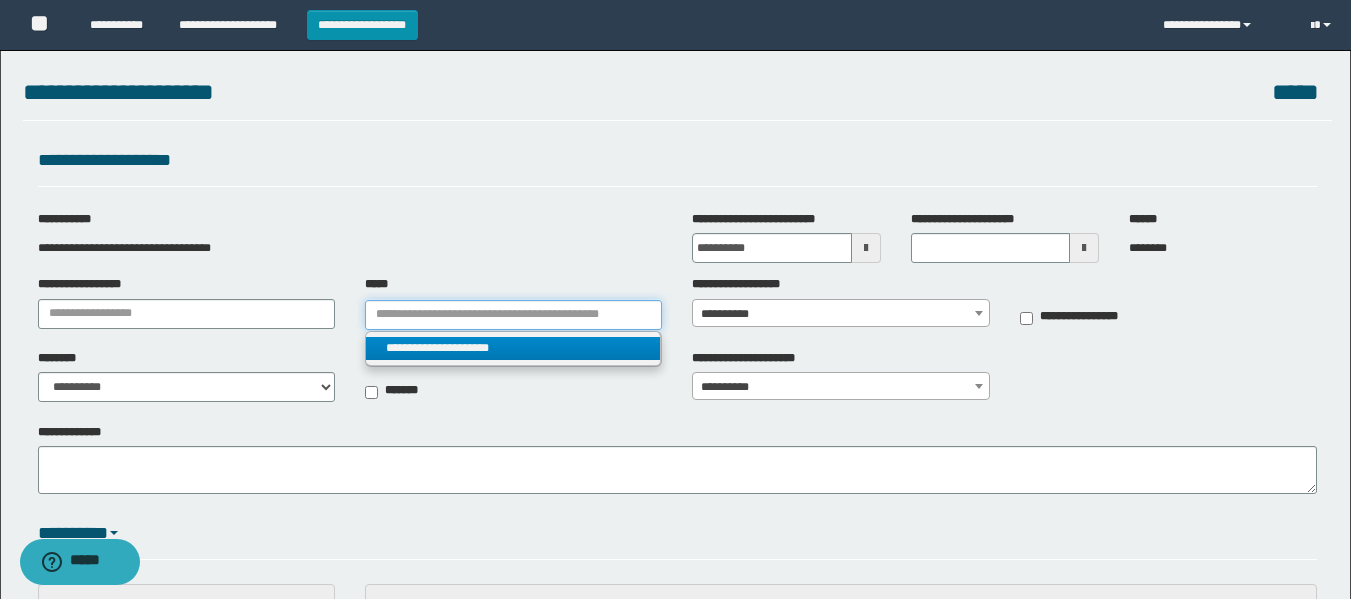 type 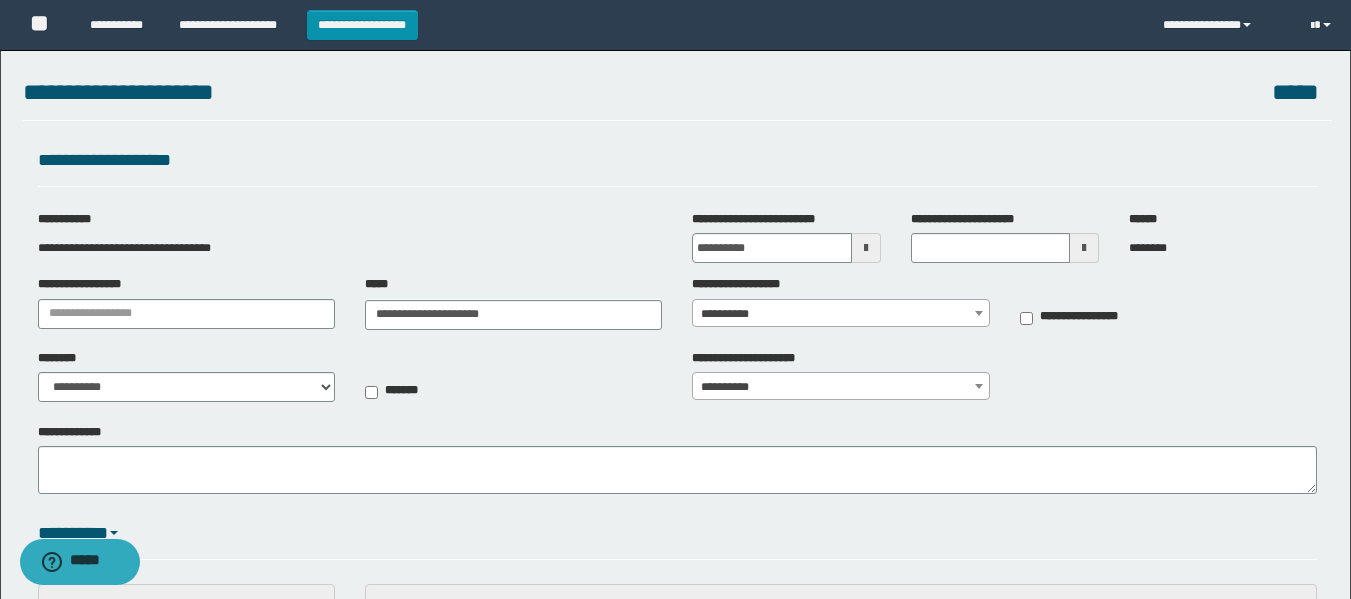 click on "**********" at bounding box center [840, 314] 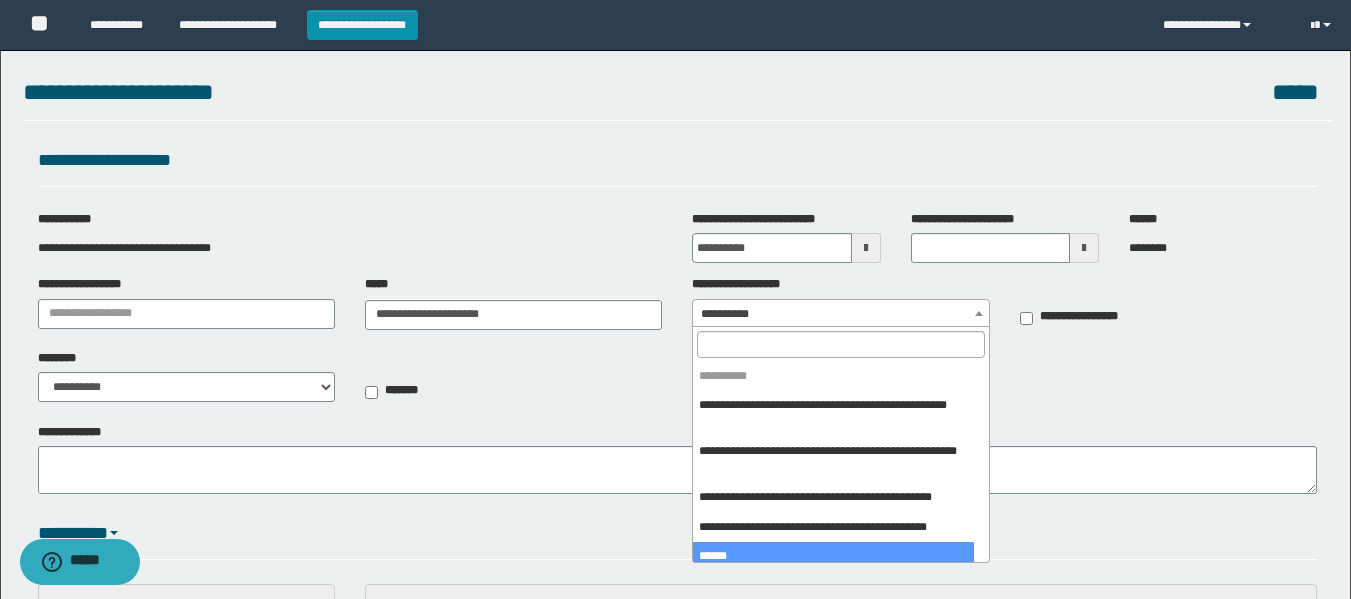 select on "***" 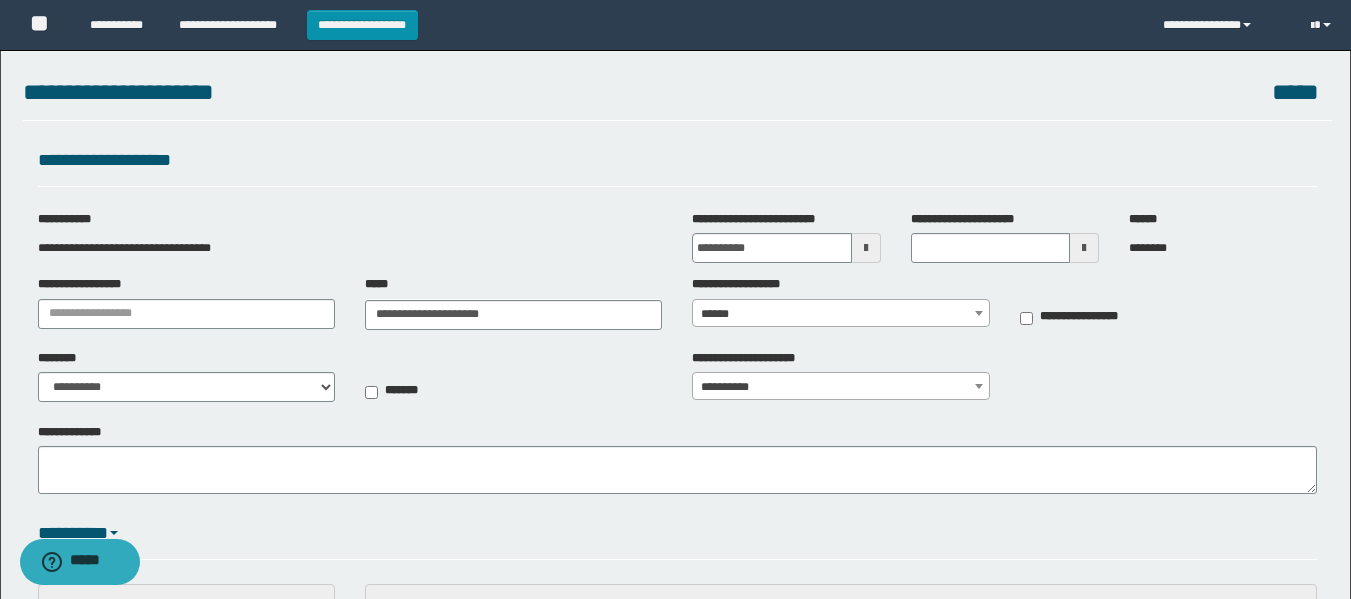type on "**********" 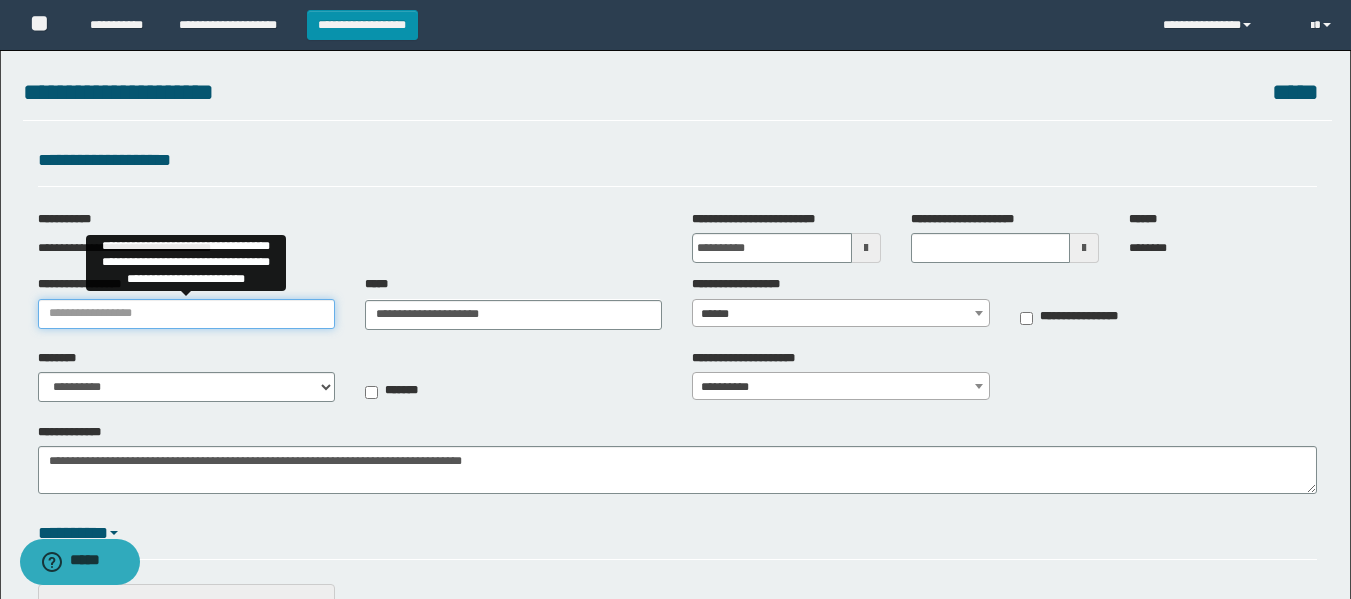 click on "**********" at bounding box center [186, 314] 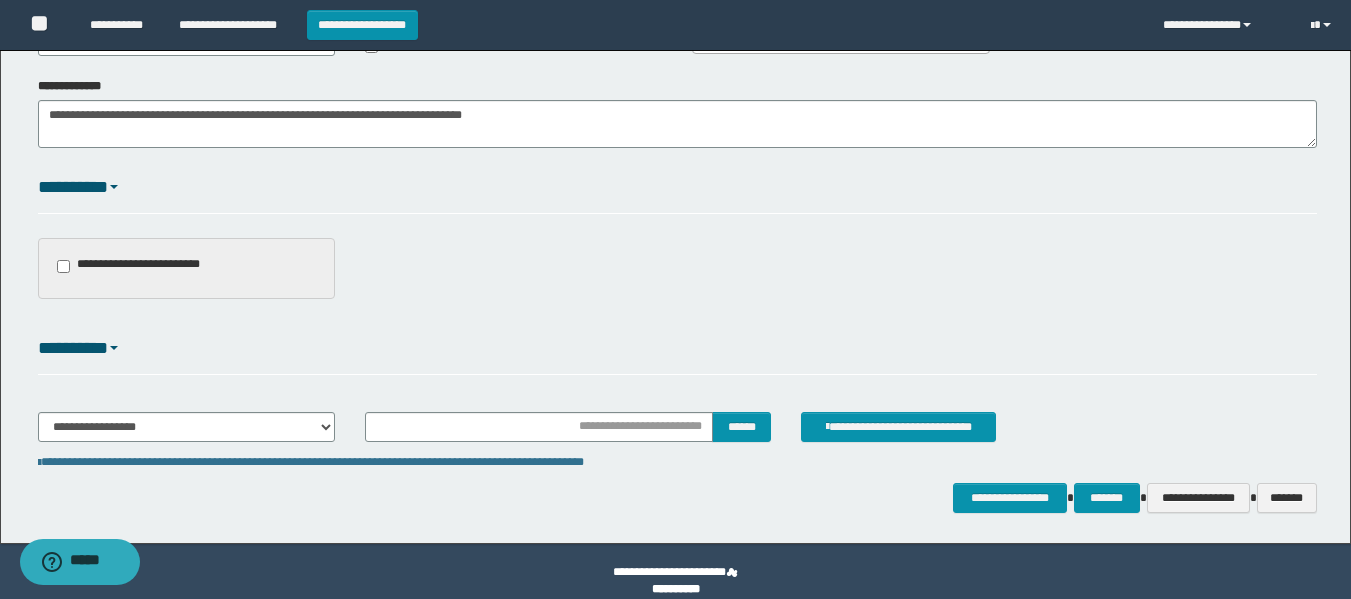 scroll, scrollTop: 365, scrollLeft: 0, axis: vertical 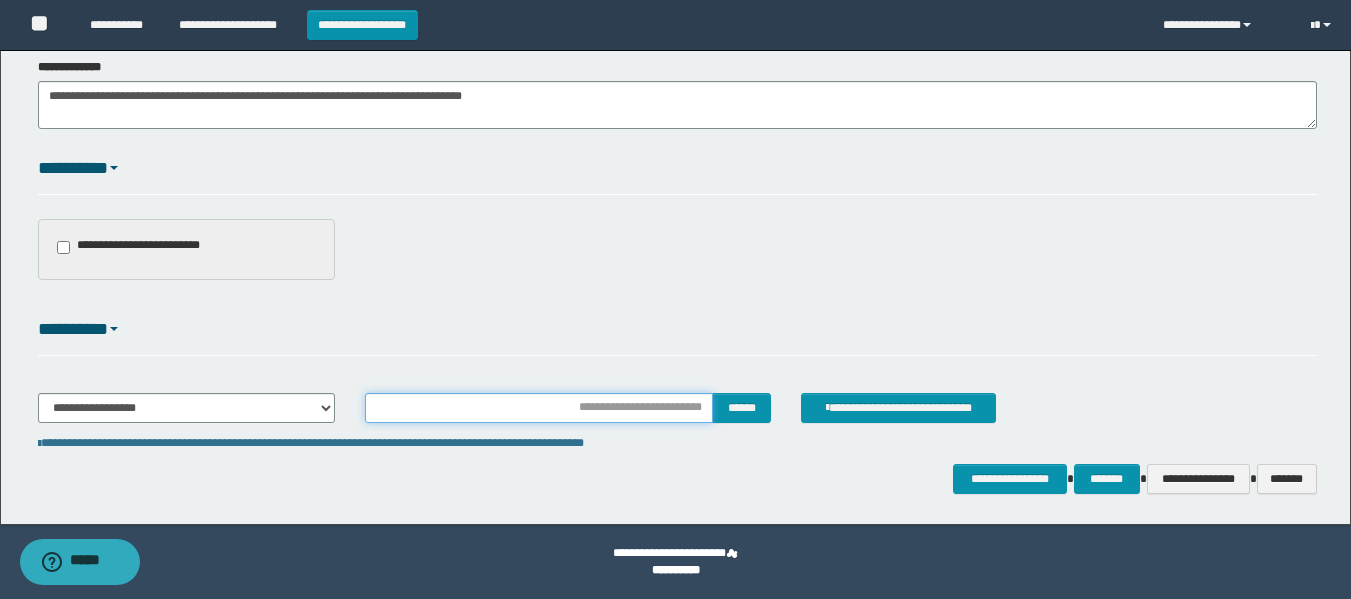 click at bounding box center (539, 408) 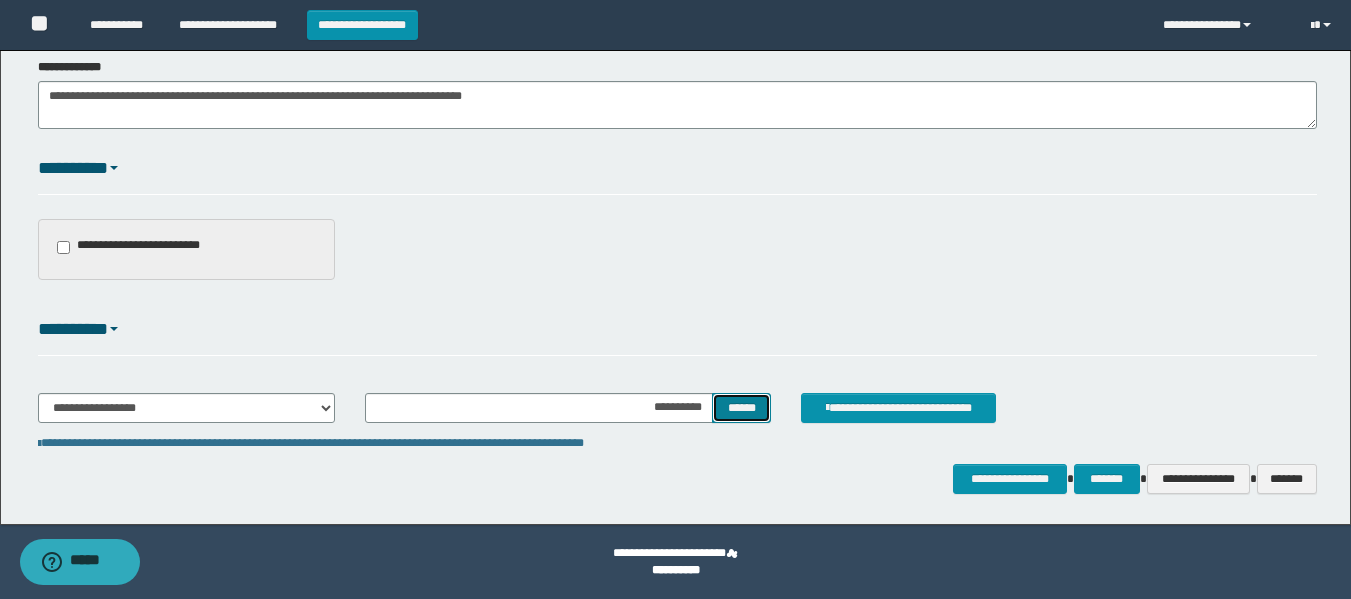 click on "******" at bounding box center (741, 408) 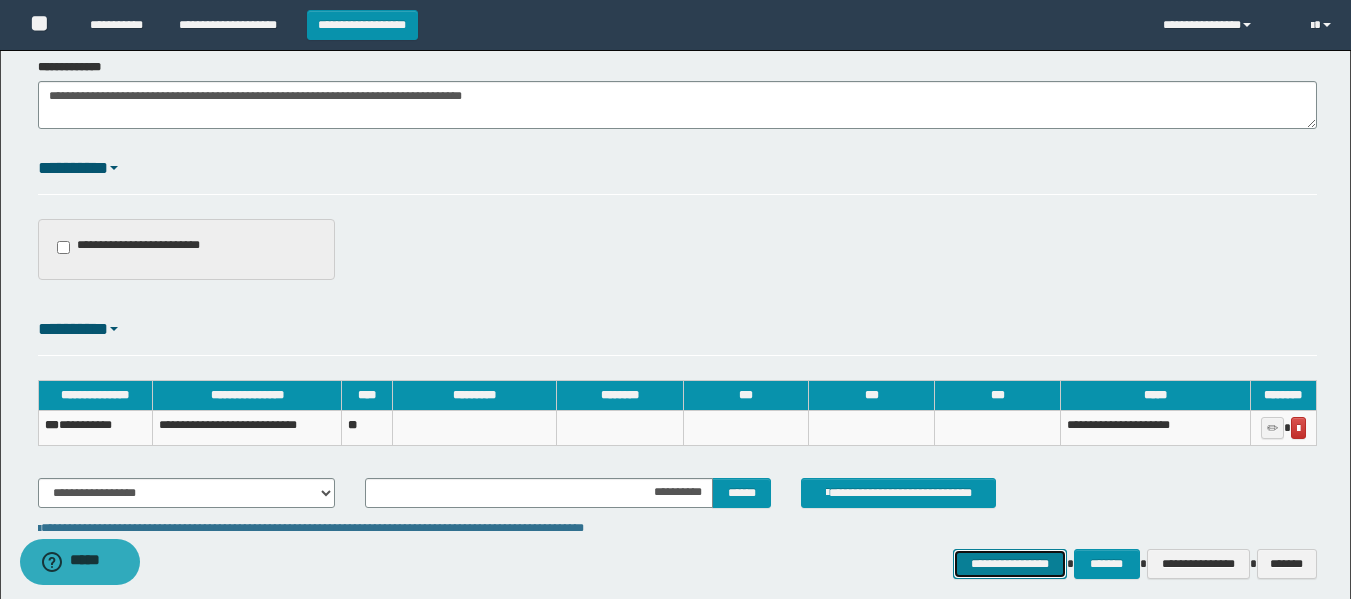 click on "**********" at bounding box center (1009, 564) 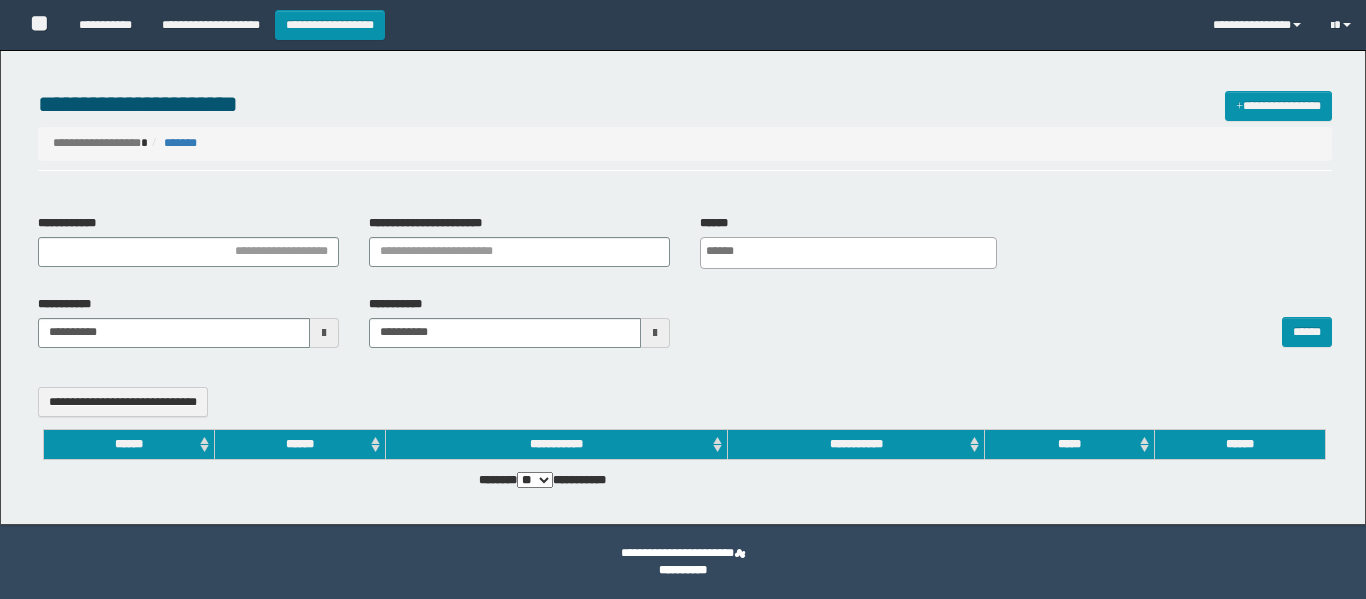 select 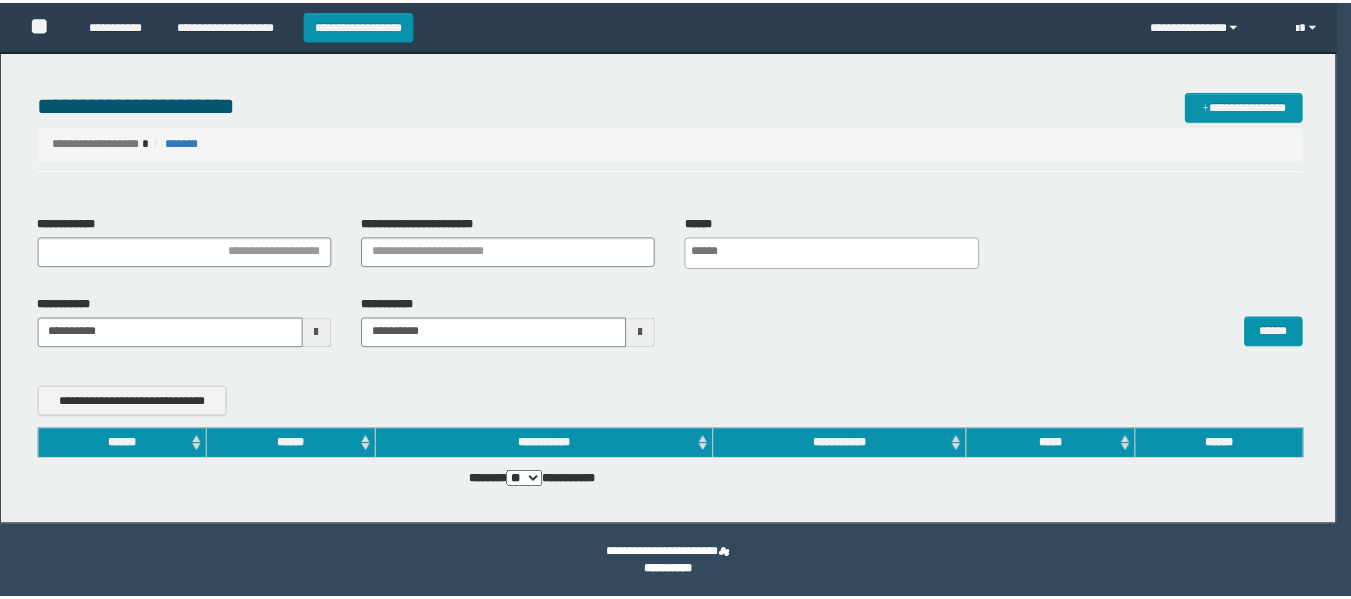 scroll, scrollTop: 0, scrollLeft: 0, axis: both 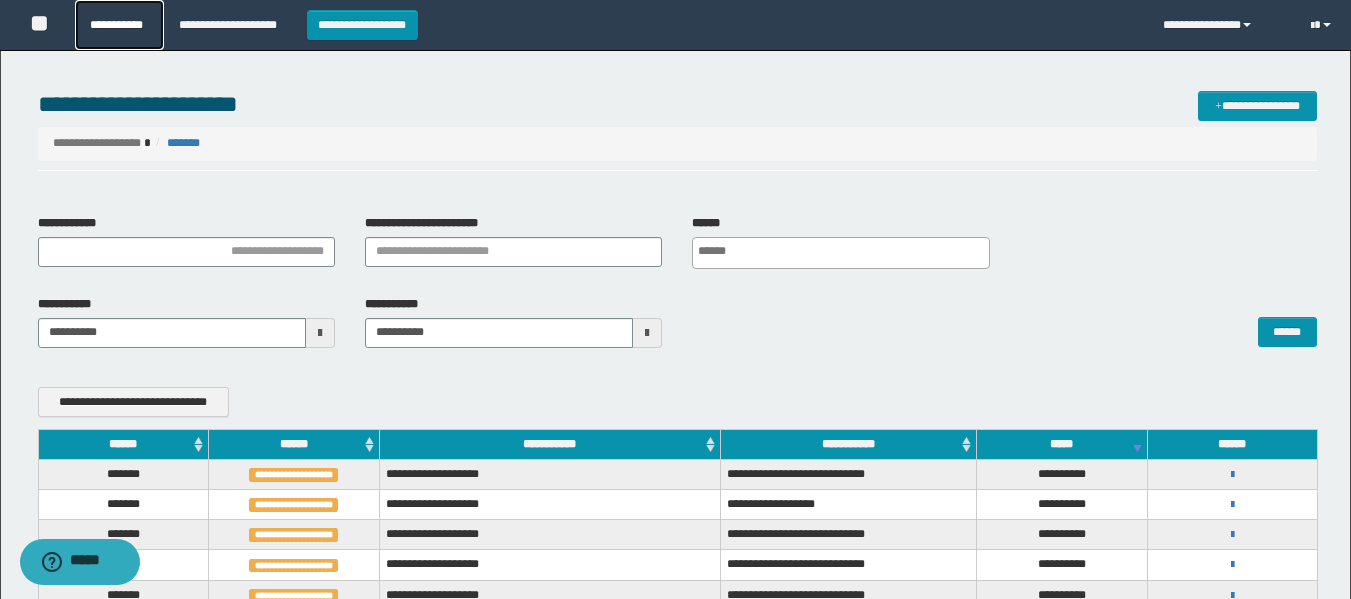 click on "**********" at bounding box center (119, 25) 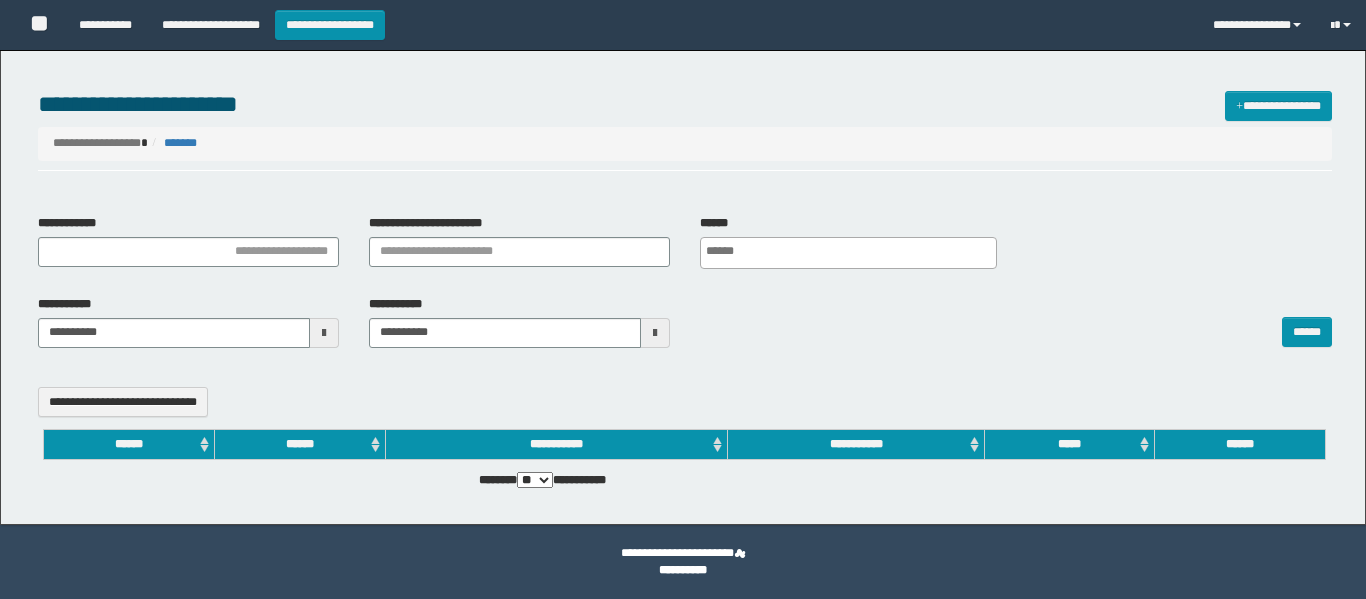 select 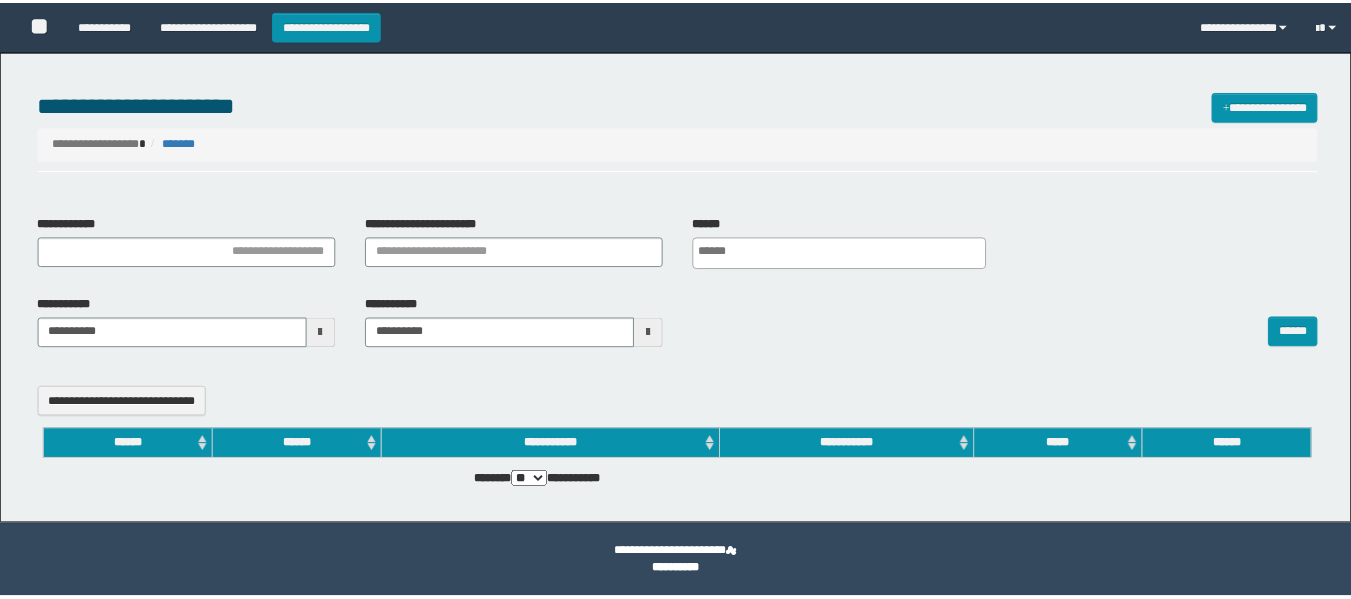 scroll, scrollTop: 0, scrollLeft: 0, axis: both 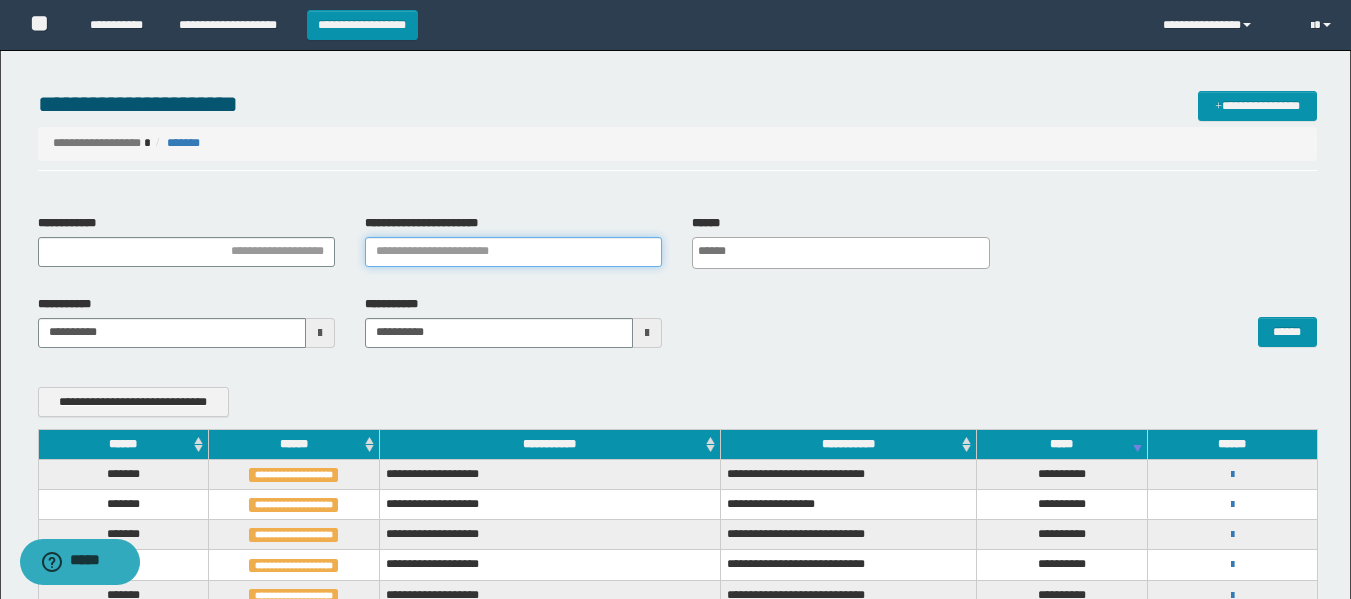 click on "**********" at bounding box center [513, 252] 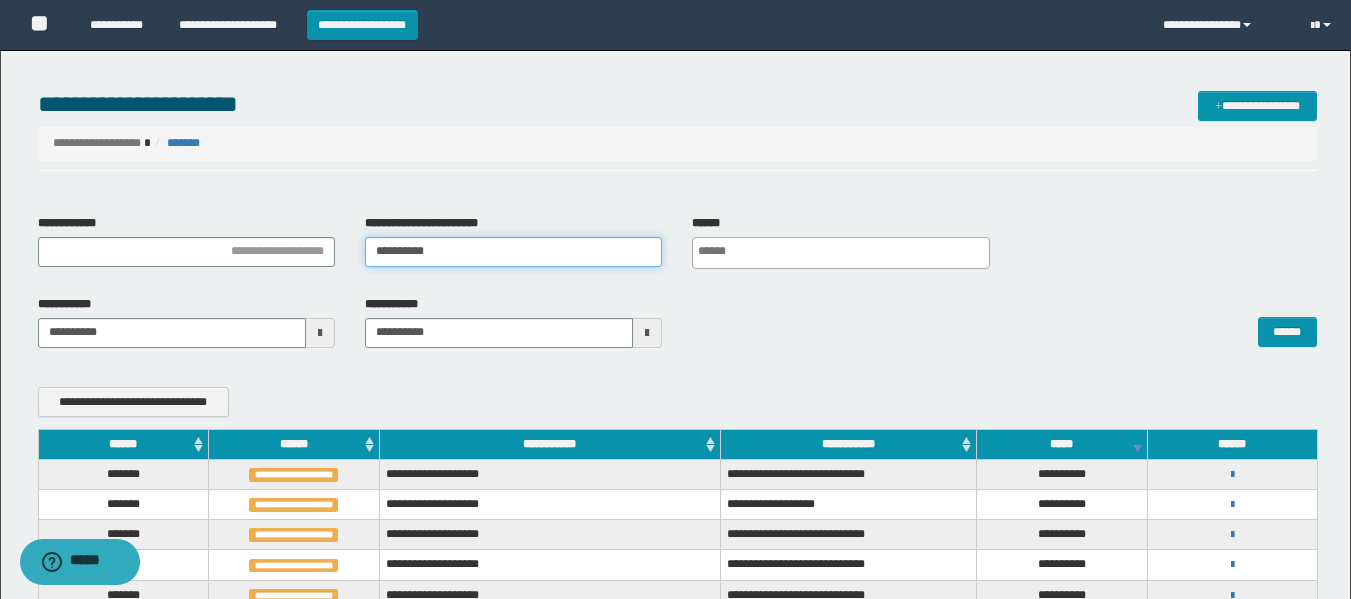 type on "**********" 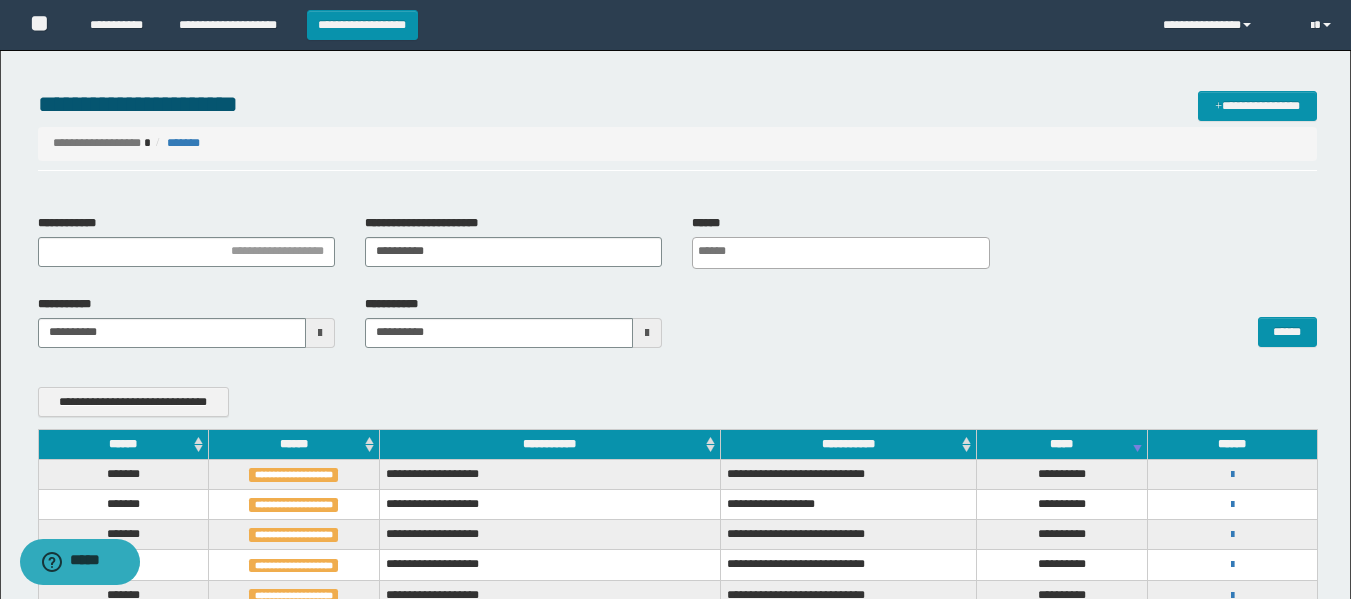 scroll, scrollTop: 0, scrollLeft: 5, axis: horizontal 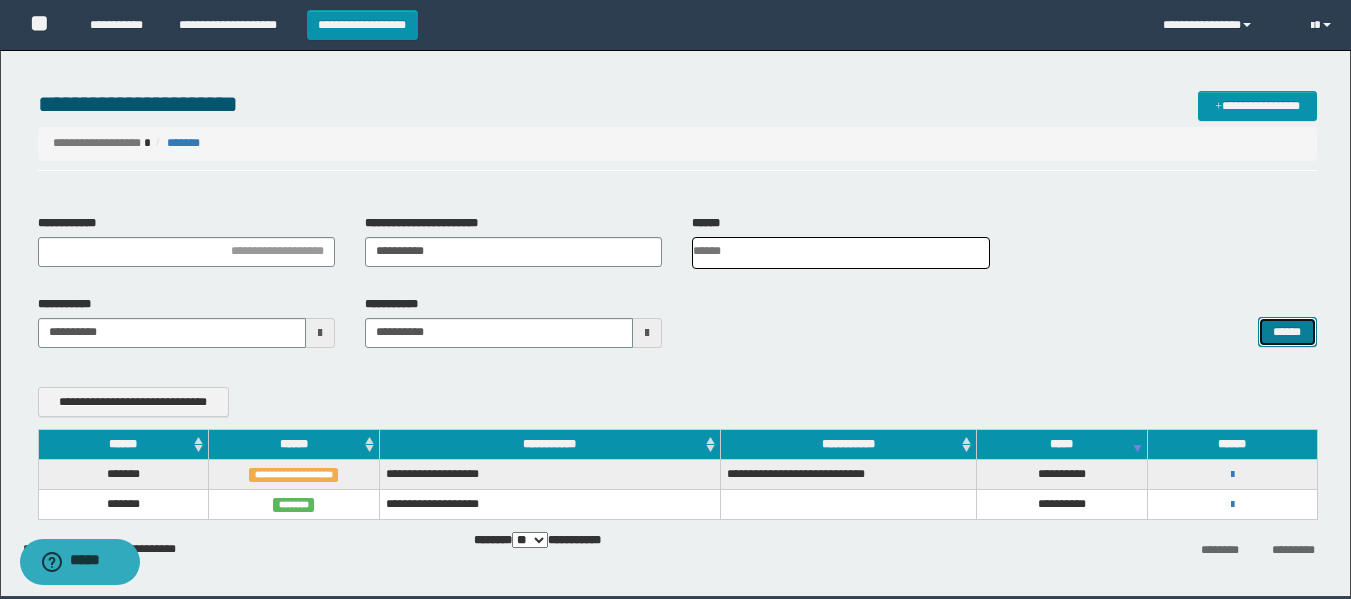 click on "******" at bounding box center (1287, 332) 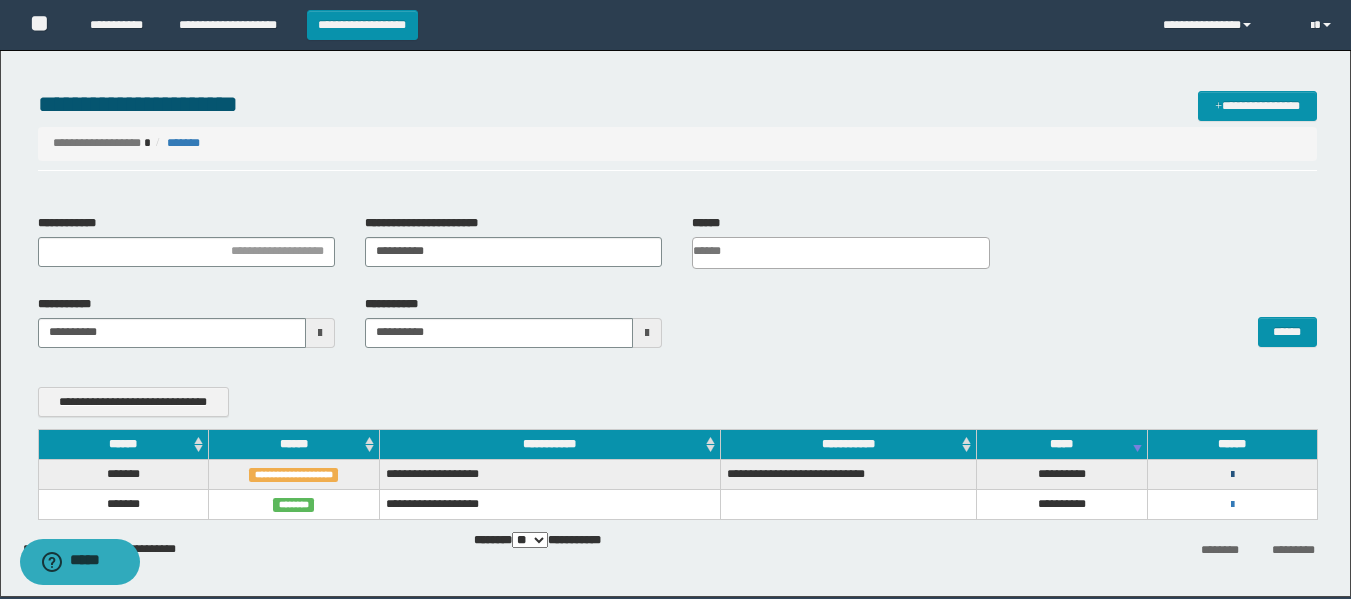 click at bounding box center (1232, 475) 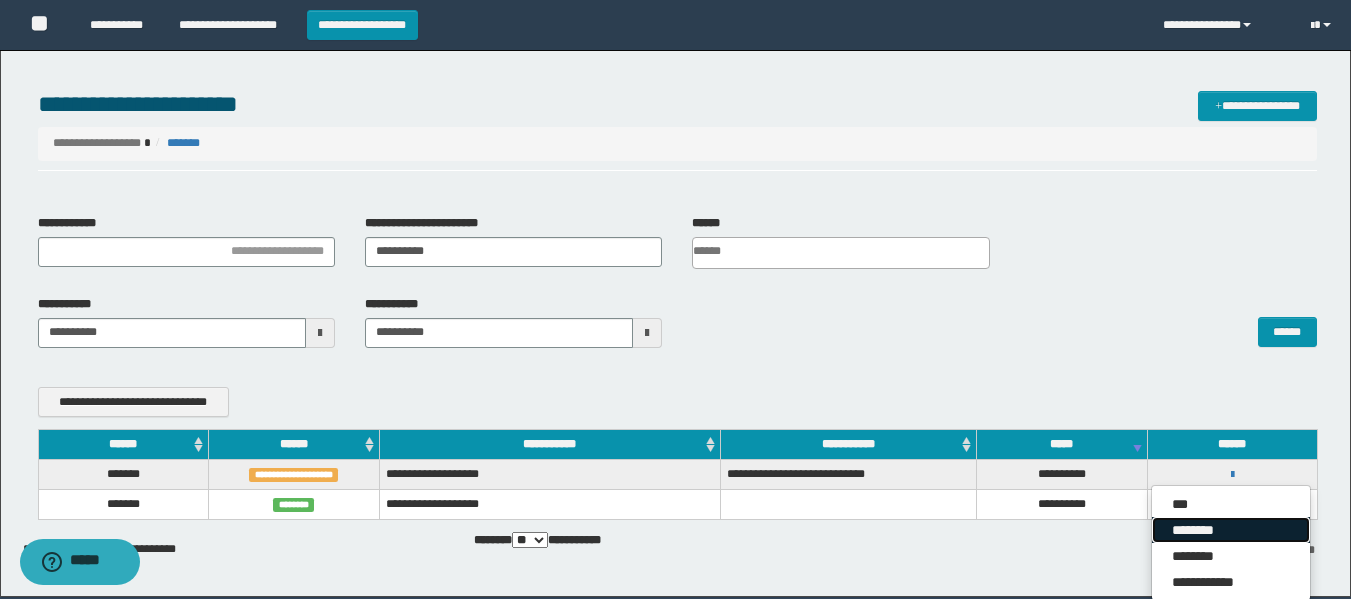 click on "********" at bounding box center (1231, 530) 